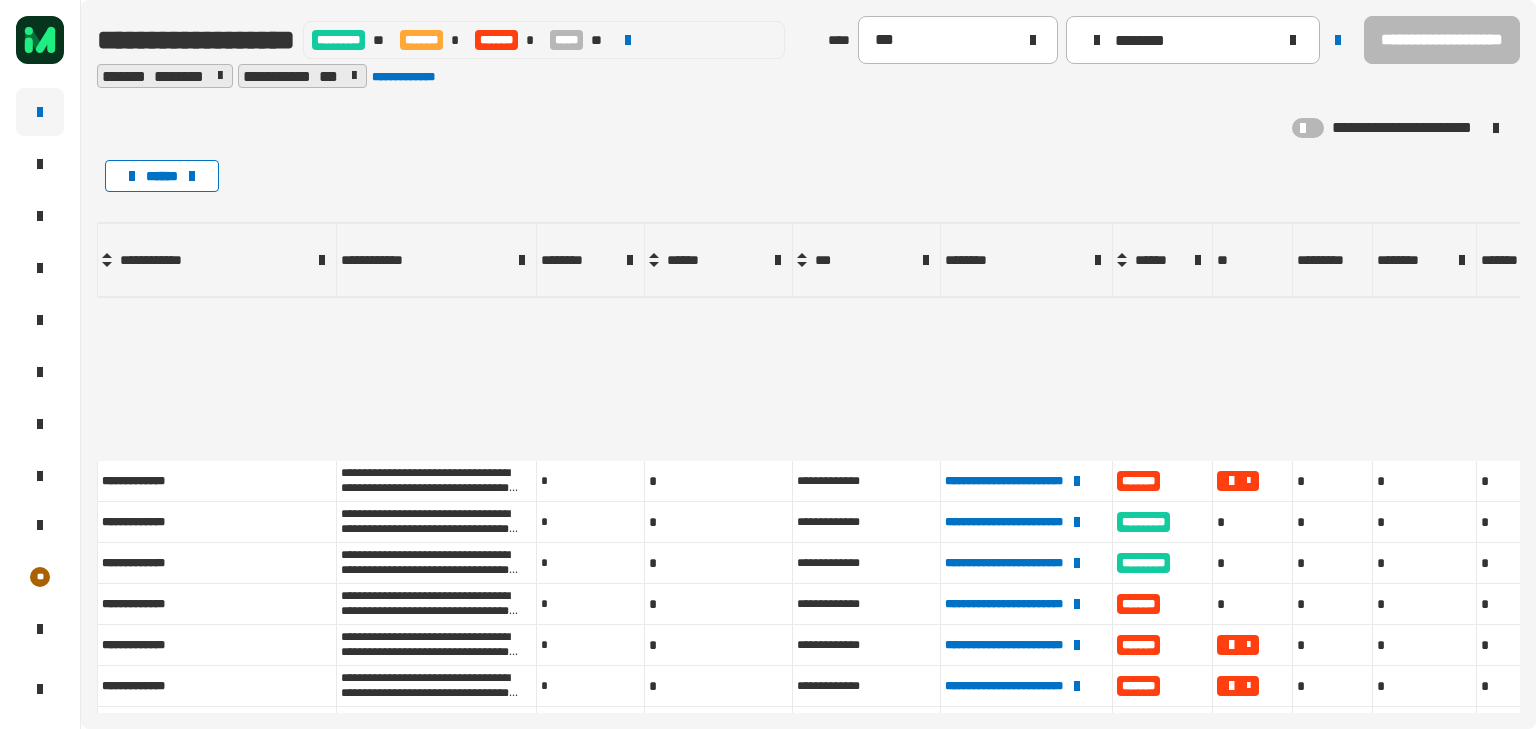 click on "********" 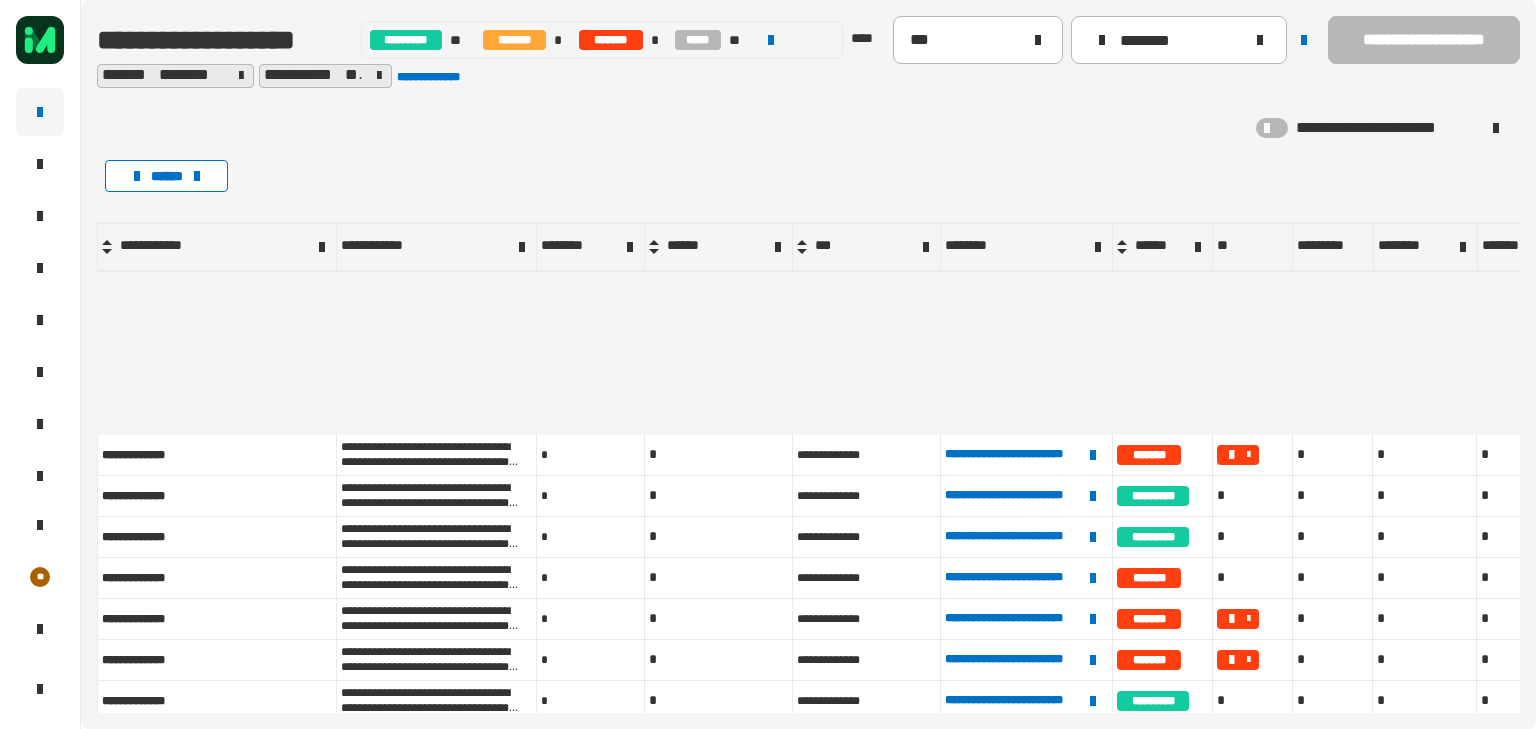scroll, scrollTop: 0, scrollLeft: 0, axis: both 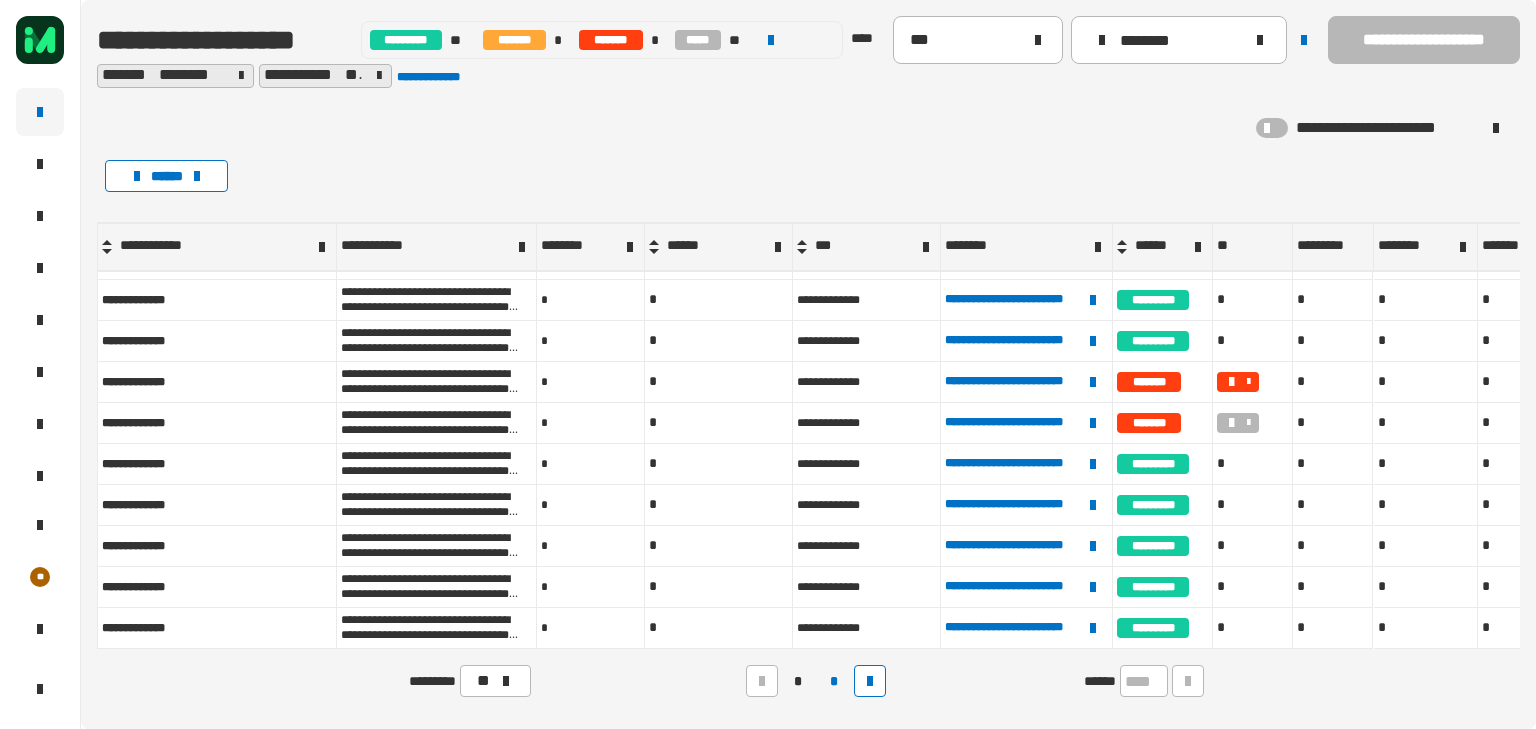 click on "********" 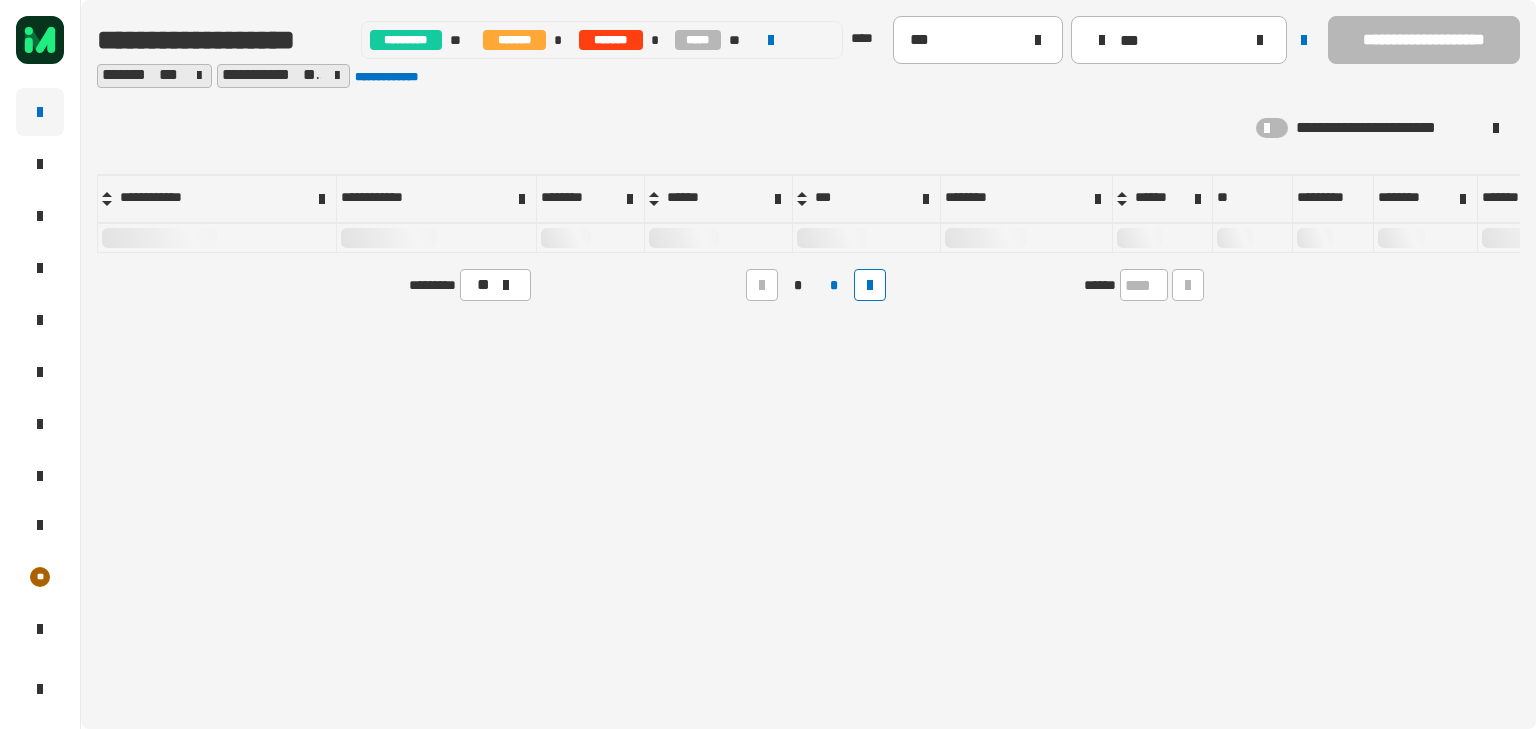 scroll, scrollTop: 0, scrollLeft: 0, axis: both 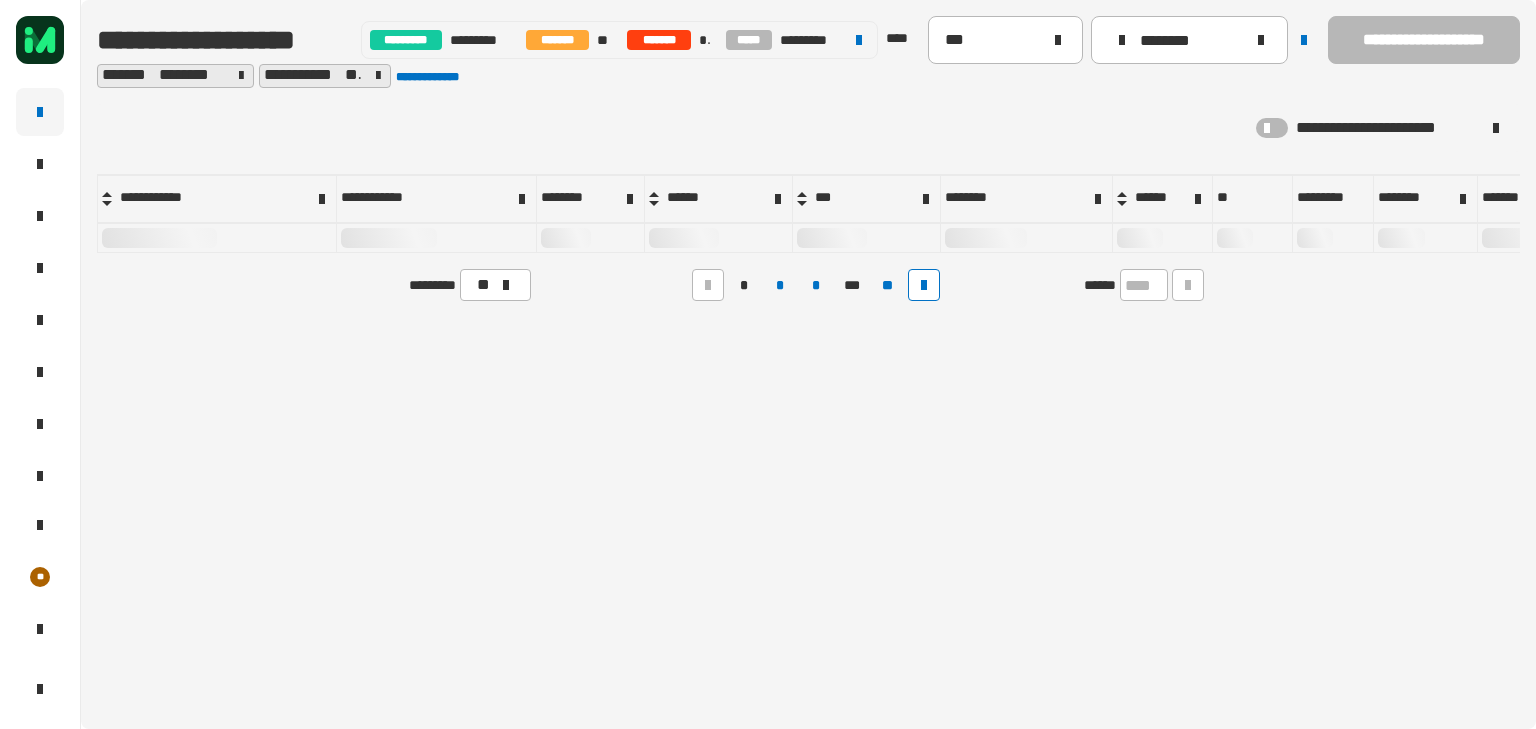 type on "********" 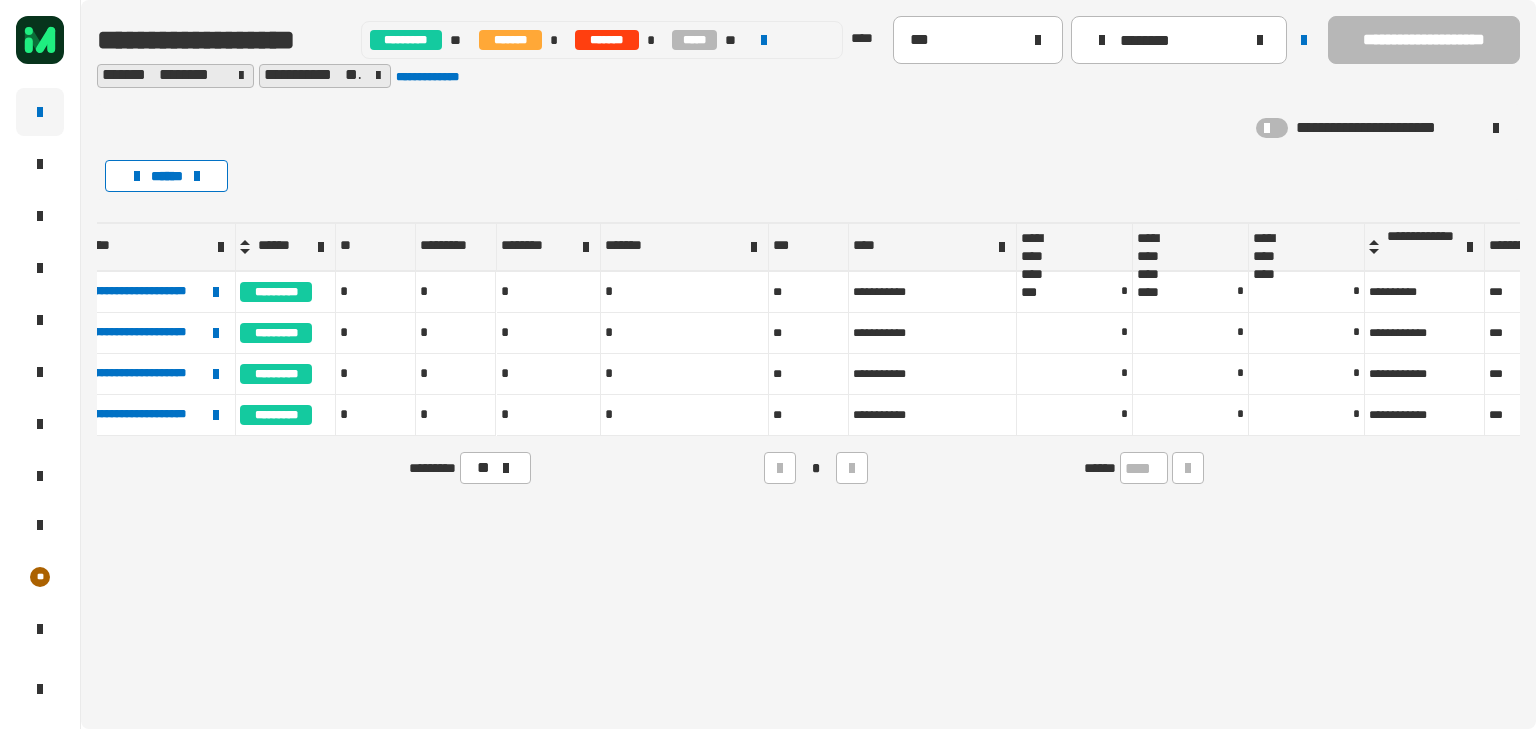 scroll, scrollTop: 0, scrollLeft: 0, axis: both 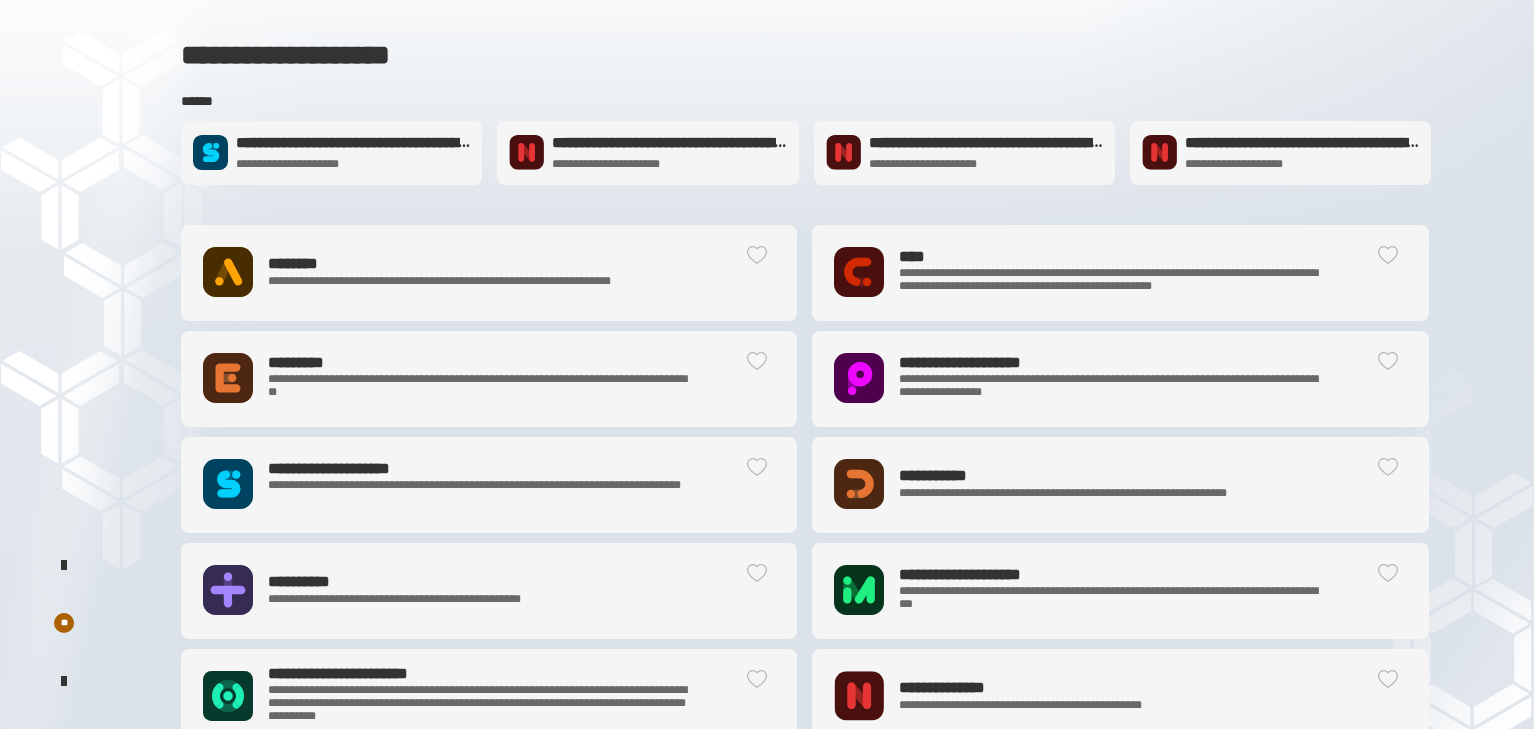 click on "**********" 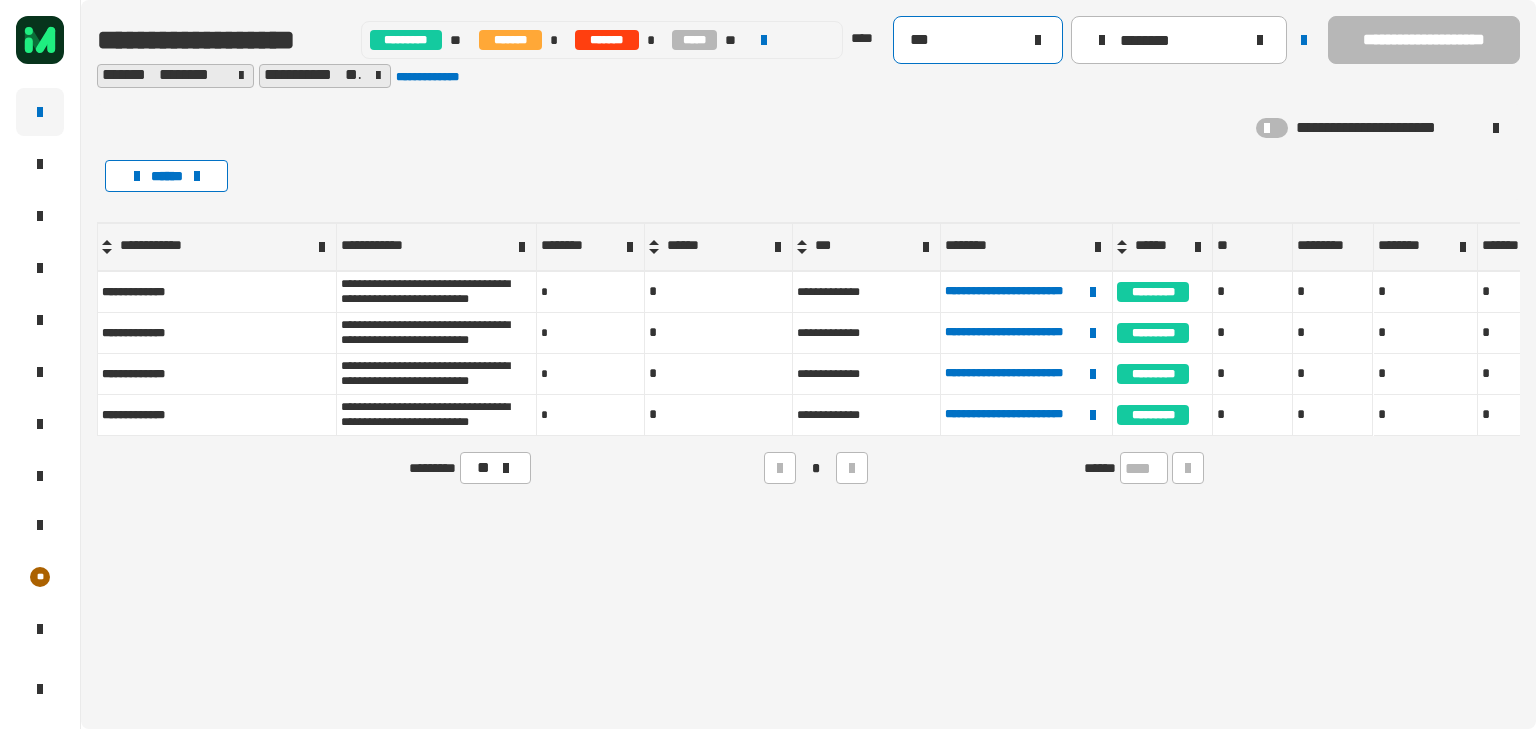 click 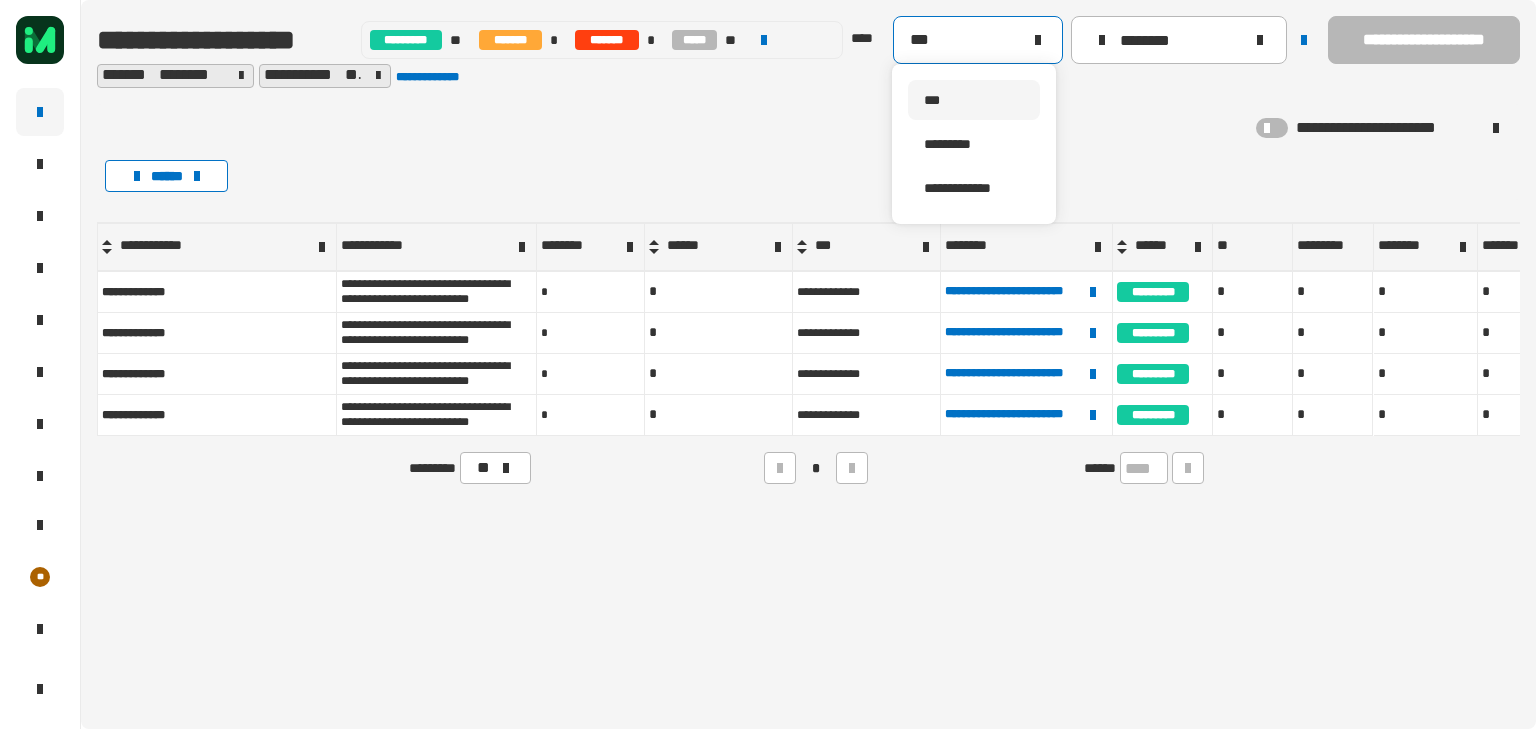 scroll, scrollTop: 0, scrollLeft: 0, axis: both 